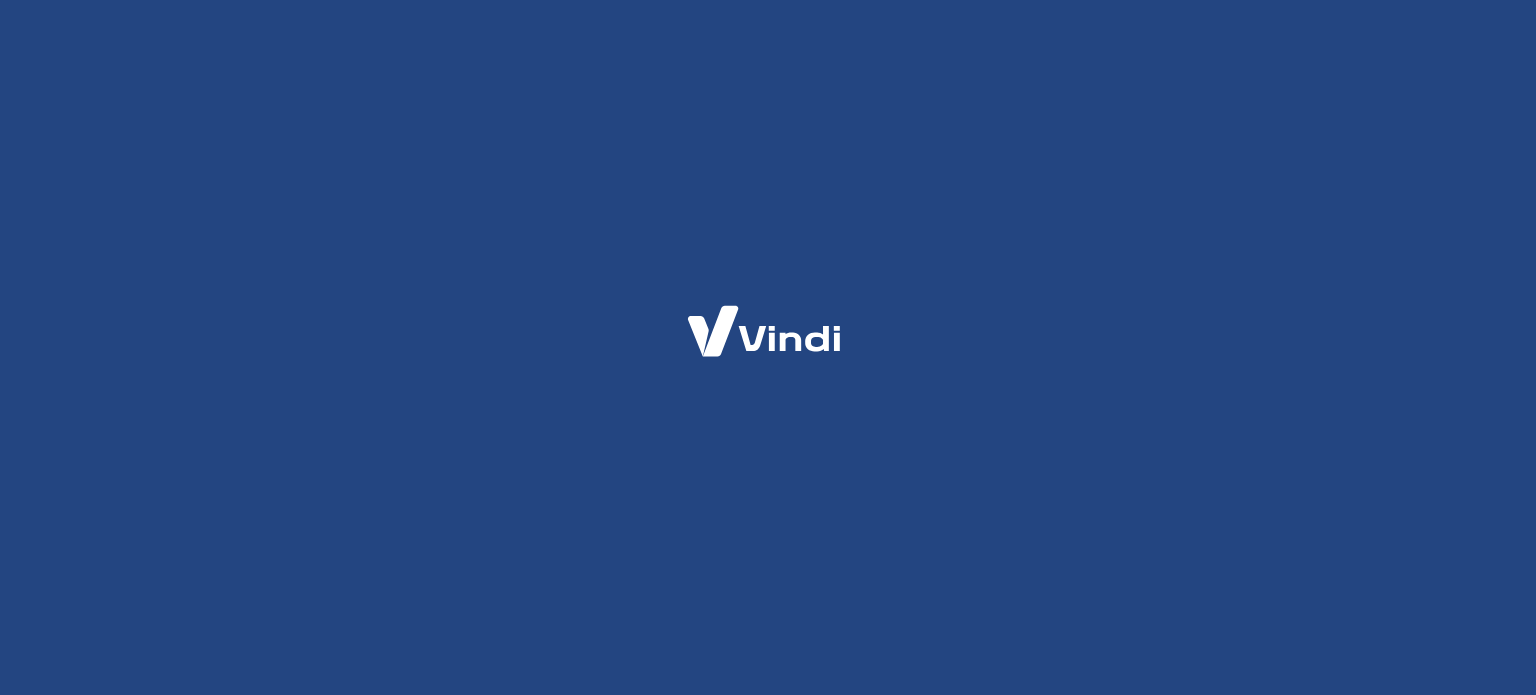 scroll, scrollTop: 0, scrollLeft: 0, axis: both 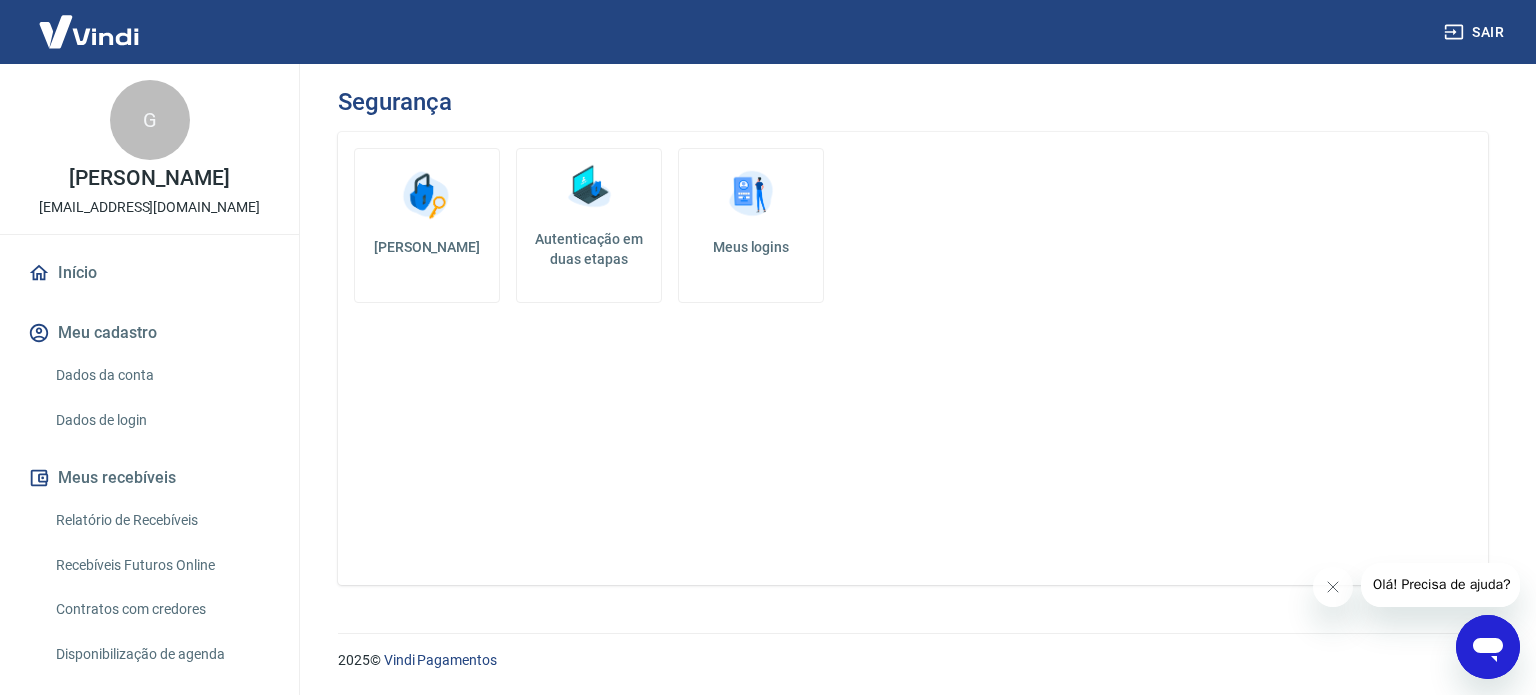 click at bounding box center (589, 187) 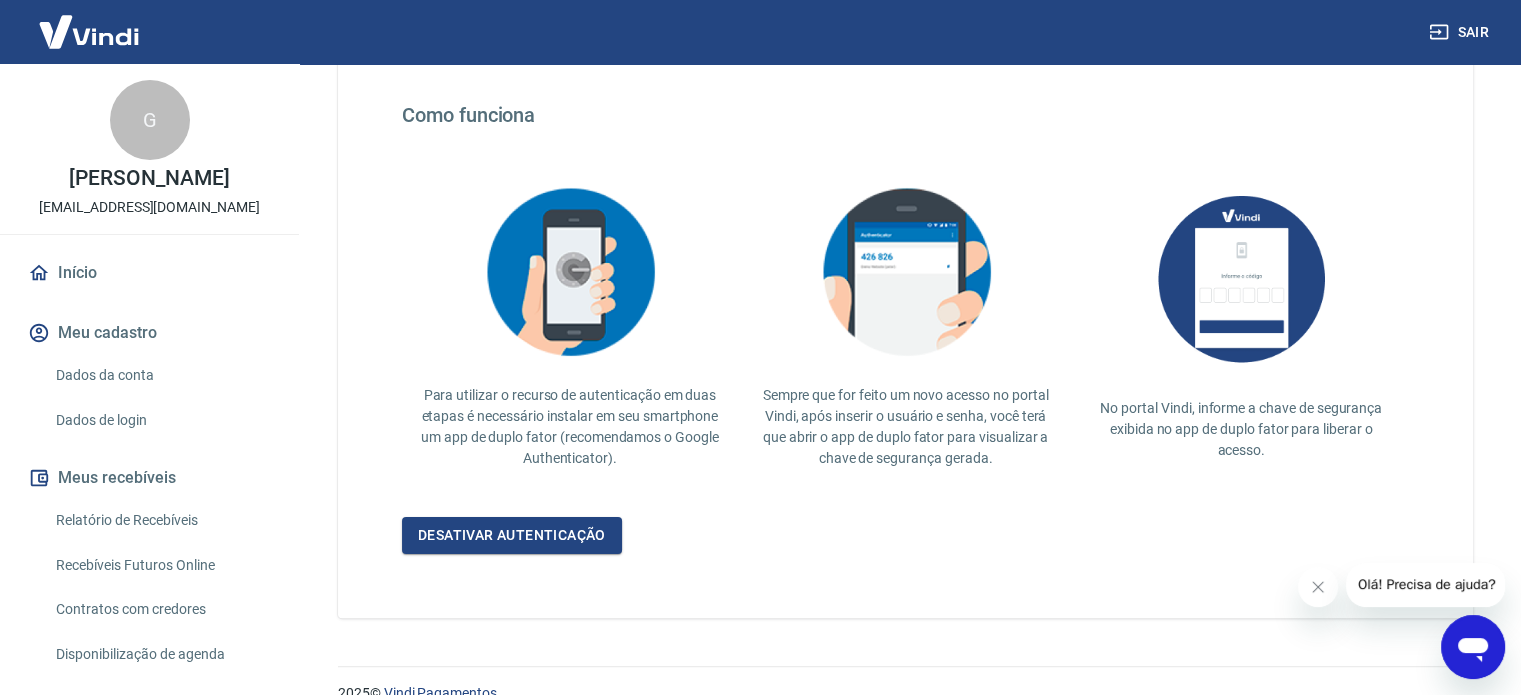 scroll, scrollTop: 388, scrollLeft: 0, axis: vertical 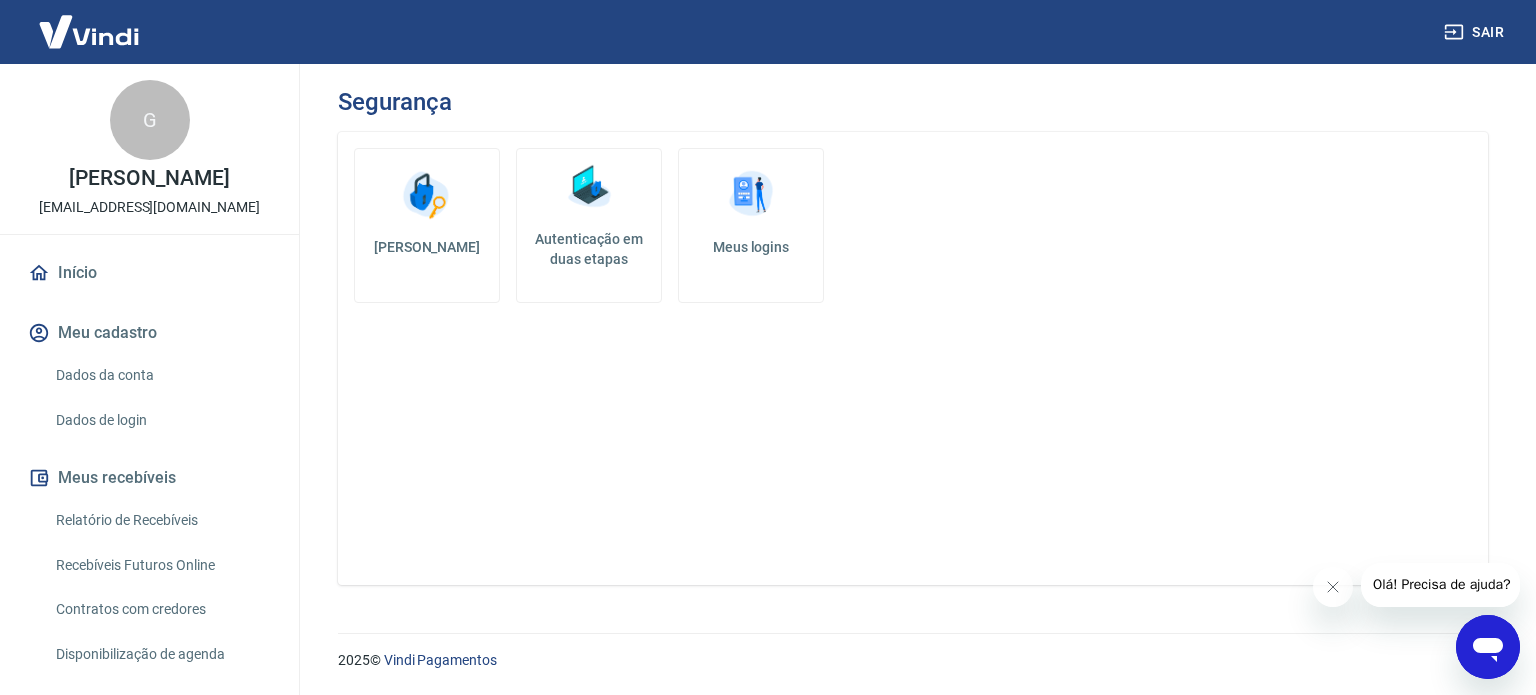 click on "Meus logins" at bounding box center (751, 247) 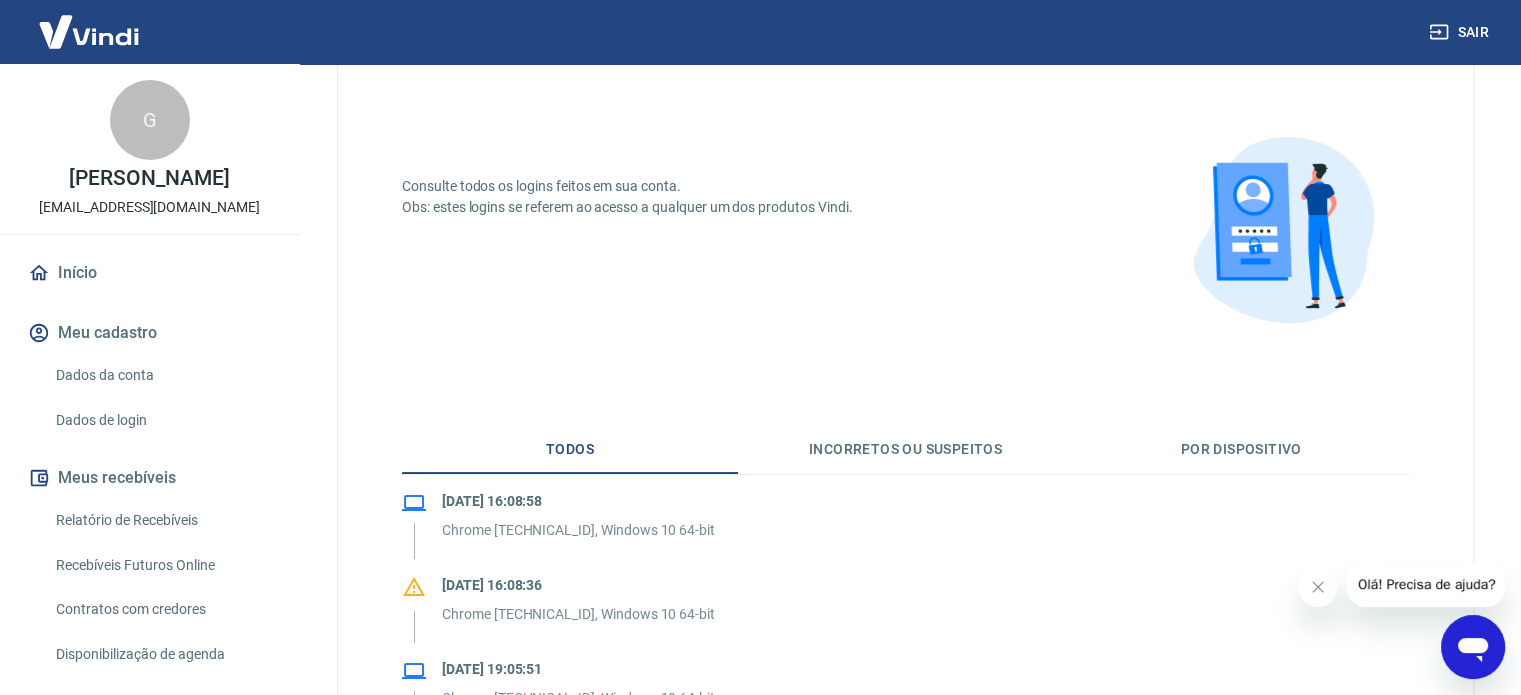 scroll, scrollTop: 300, scrollLeft: 0, axis: vertical 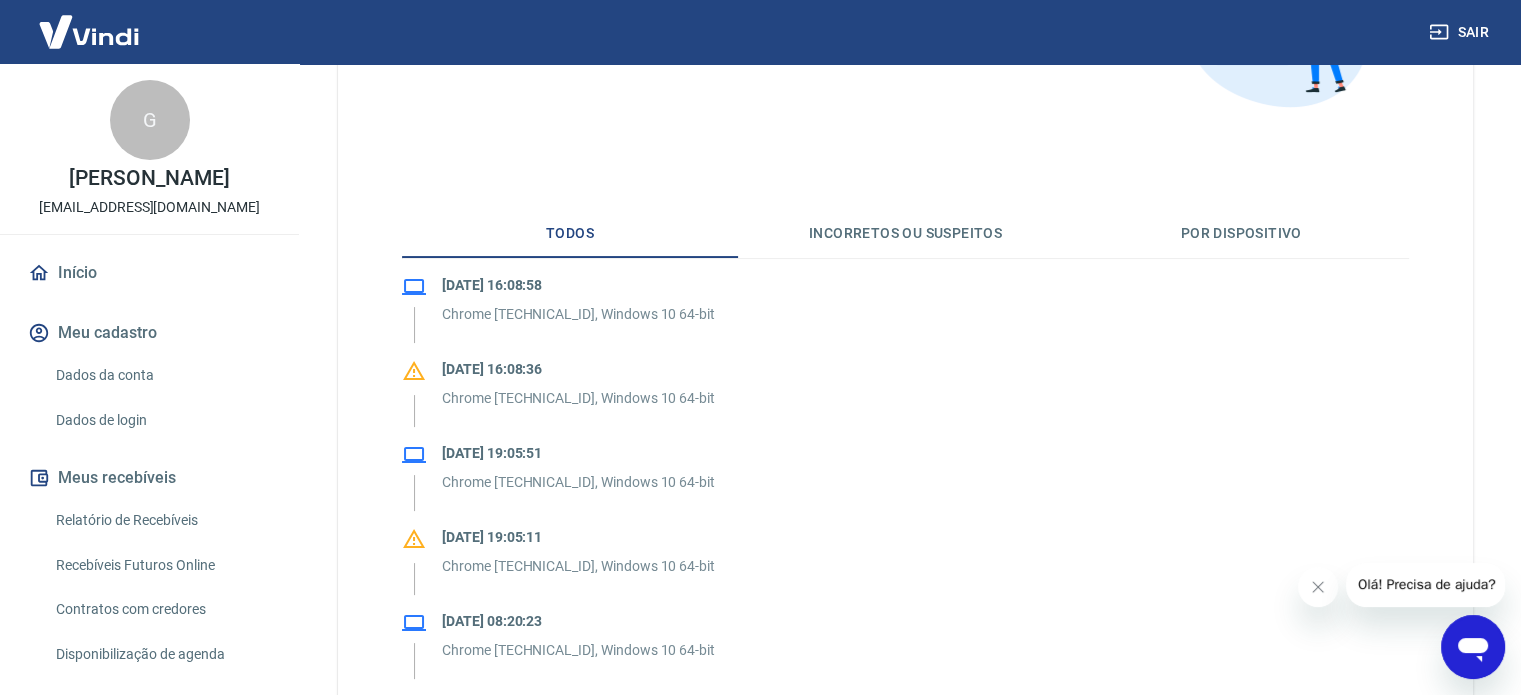 click on "Por dispositivo" at bounding box center [1241, 234] 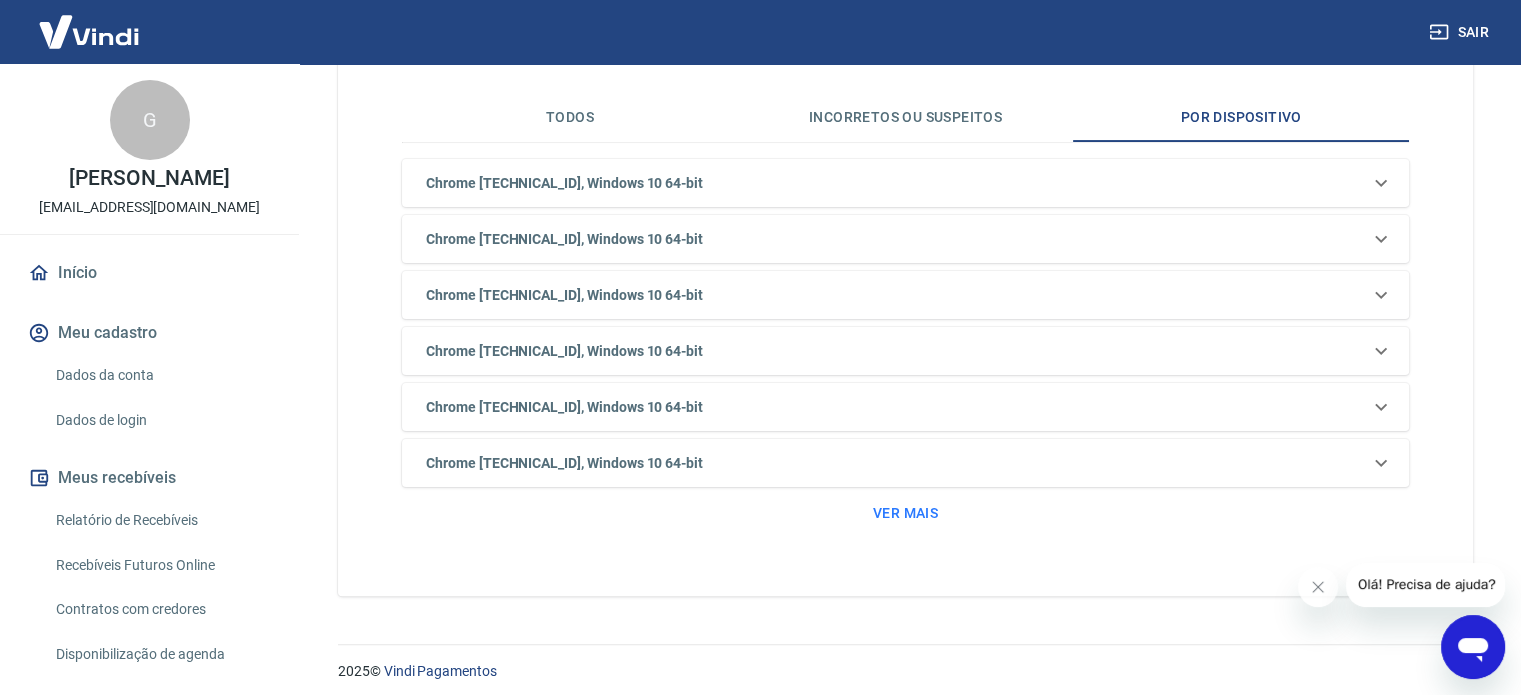 scroll, scrollTop: 425, scrollLeft: 0, axis: vertical 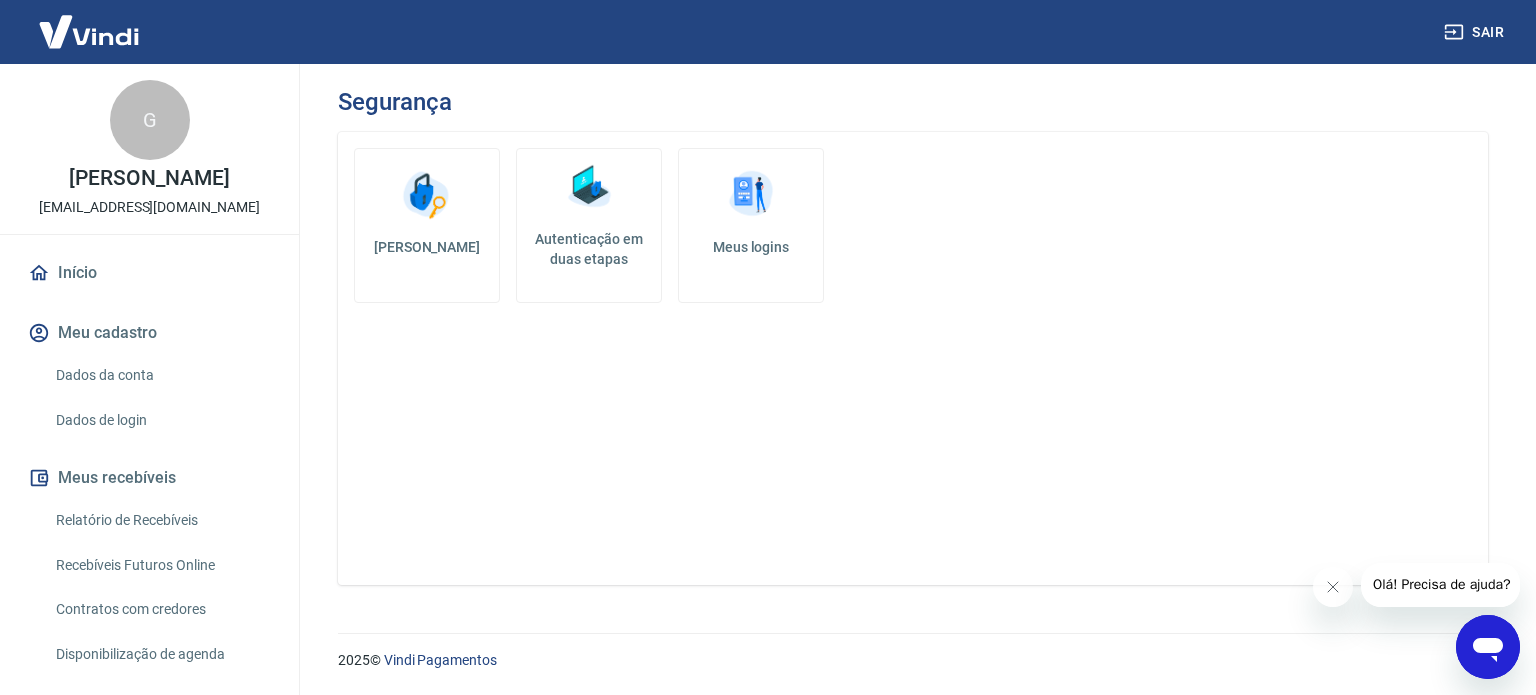 click on "Autenticação em duas etapas" at bounding box center (589, 225) 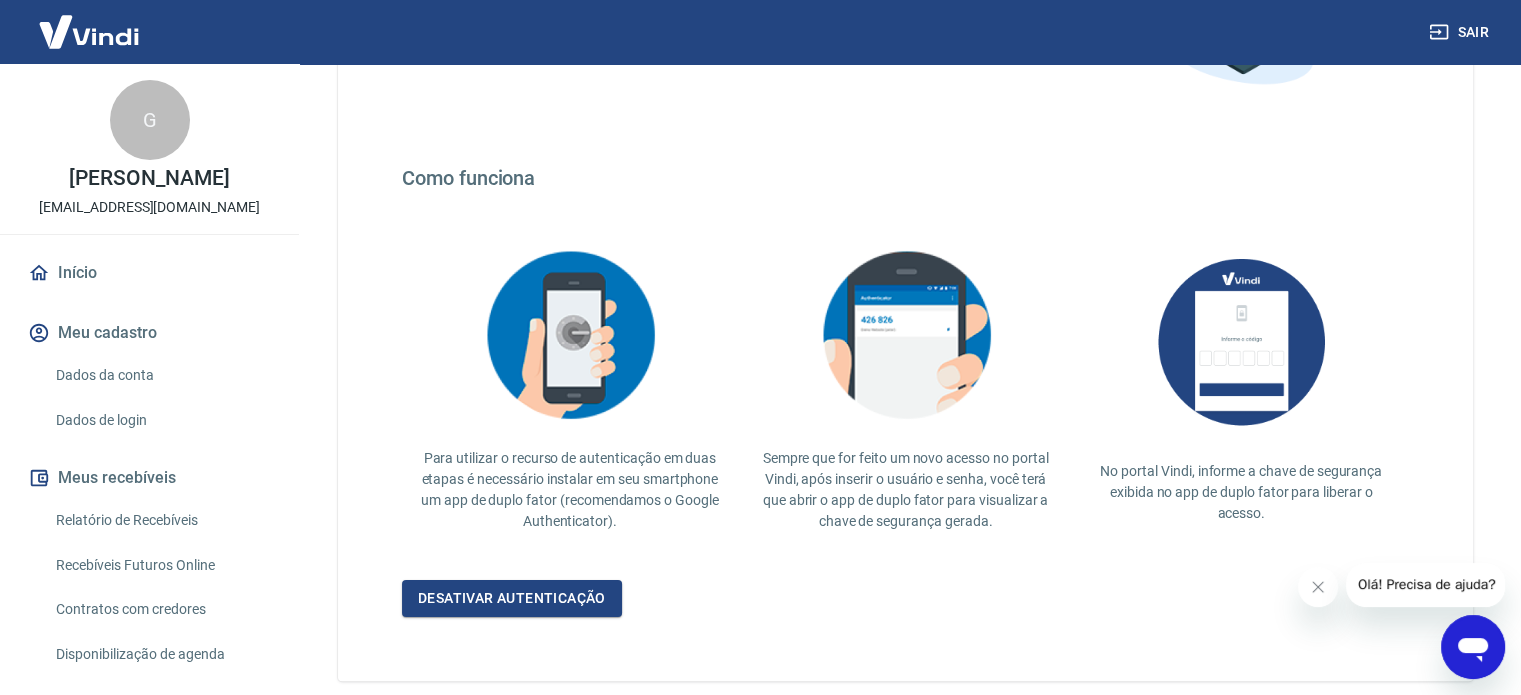 scroll, scrollTop: 300, scrollLeft: 0, axis: vertical 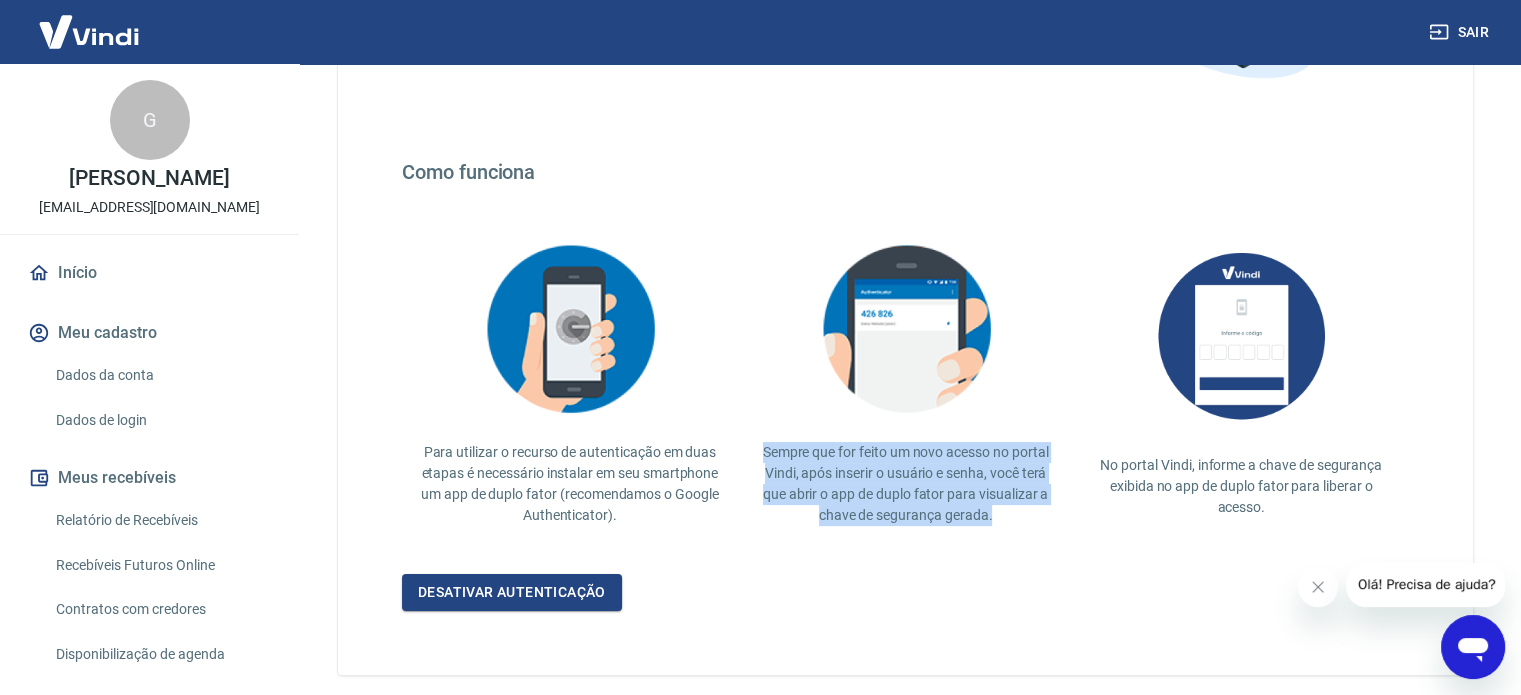 drag, startPoint x: 762, startPoint y: 451, endPoint x: 1072, endPoint y: 540, distance: 322.52286 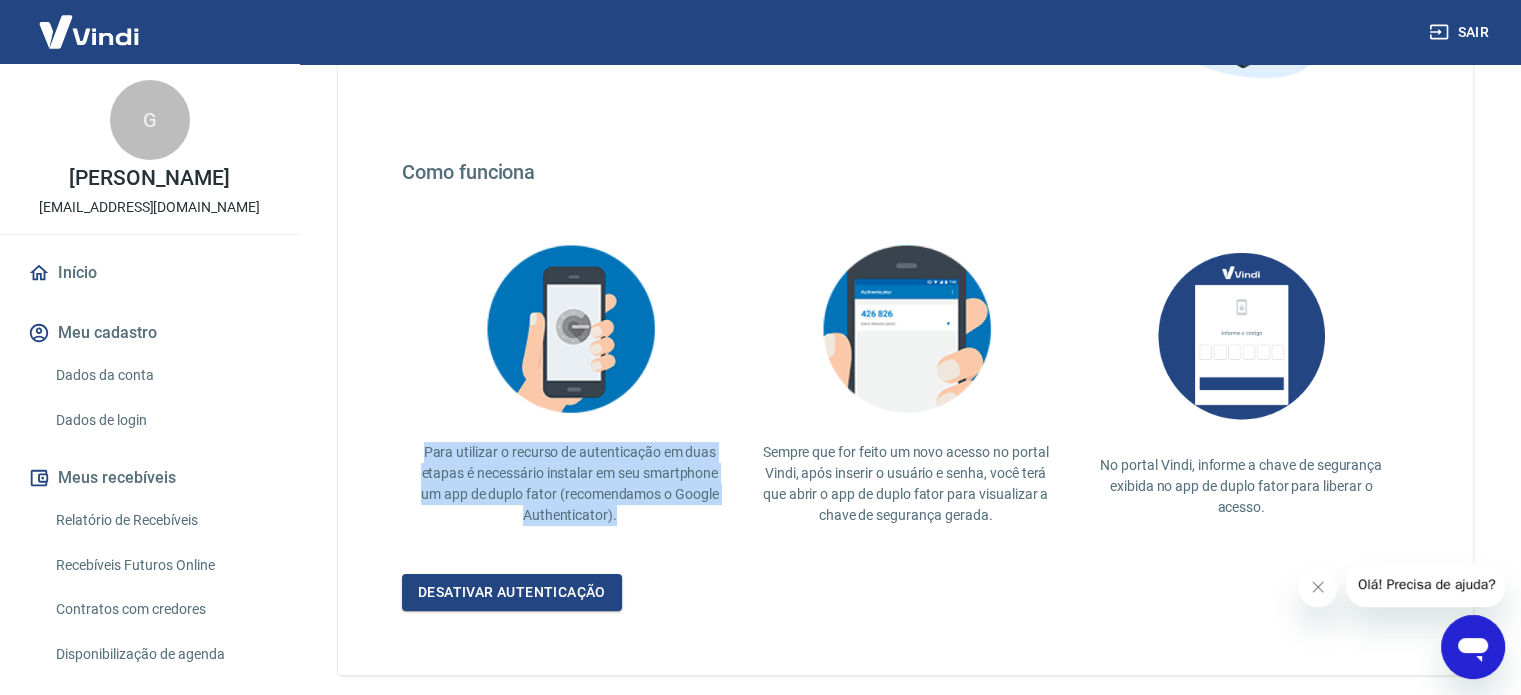 drag, startPoint x: 636, startPoint y: 517, endPoint x: 405, endPoint y: 453, distance: 239.7019 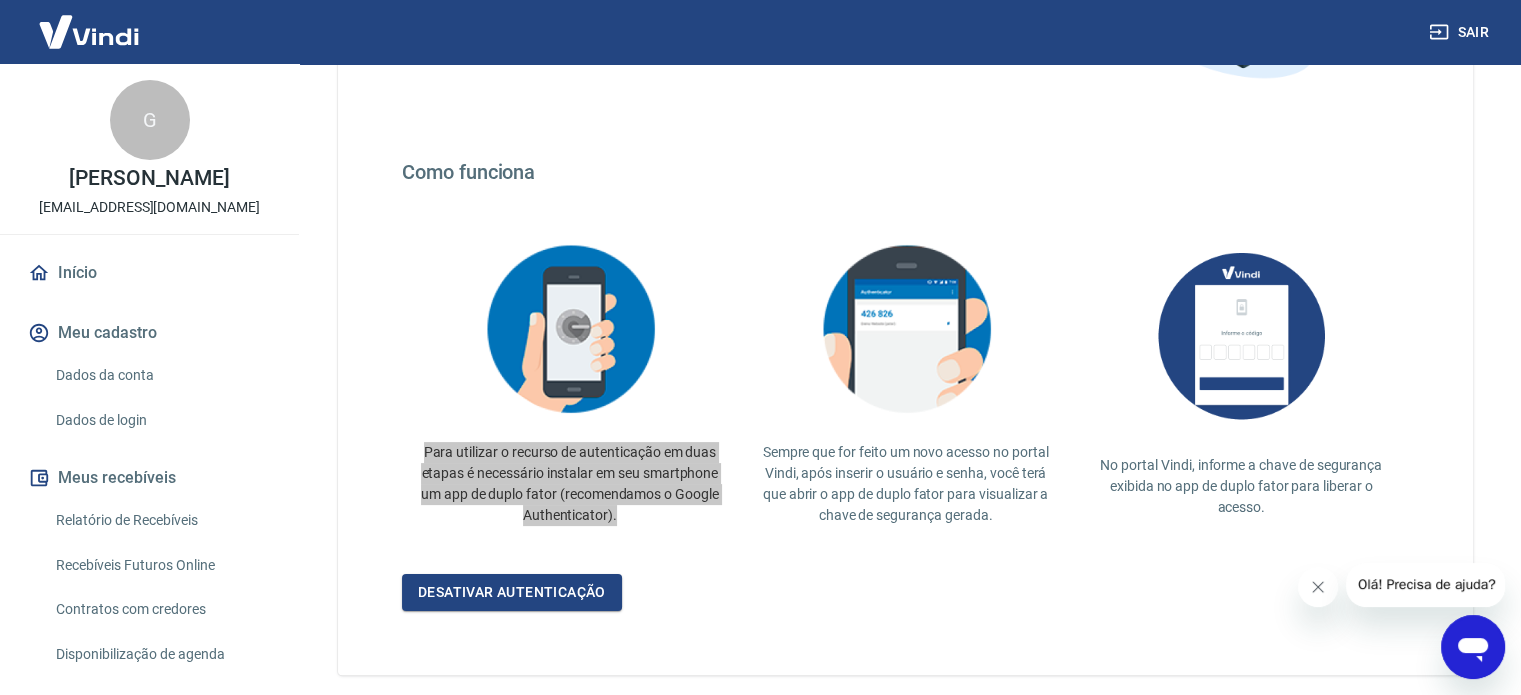 click 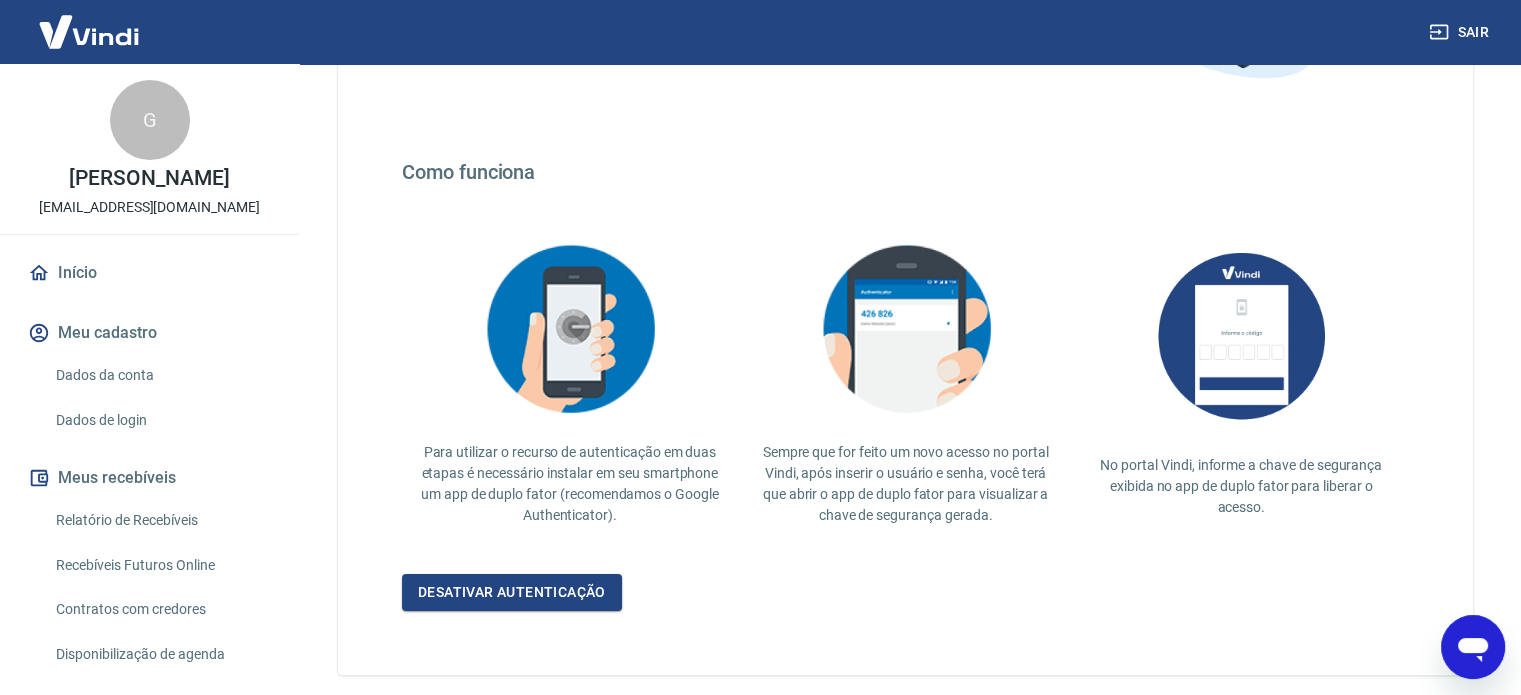 click on "Sempre que for feito um novo acesso no portal Vindi, após inserir o usuário e senha, você terá que abrir o app de duplo fator para visualizar a chave de segurança gerada." at bounding box center (906, 484) 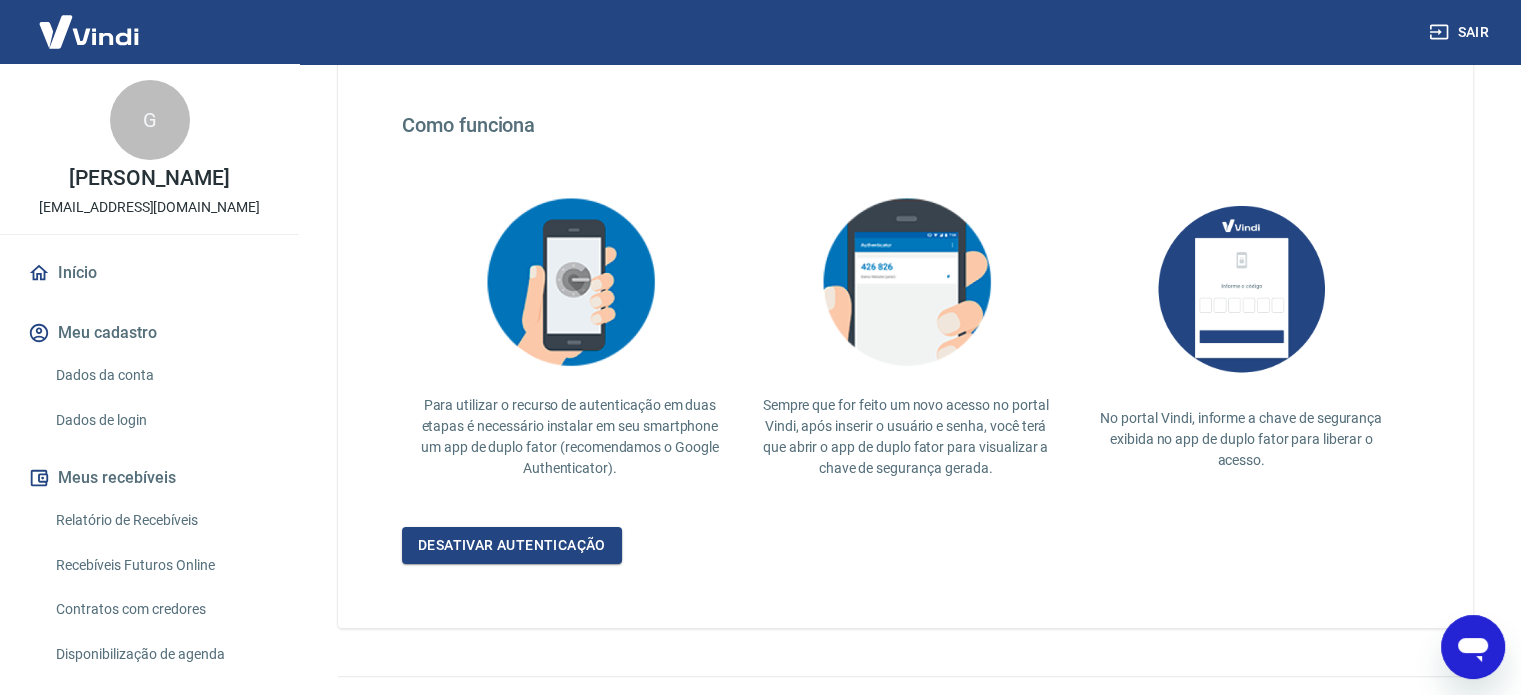 scroll, scrollTop: 388, scrollLeft: 0, axis: vertical 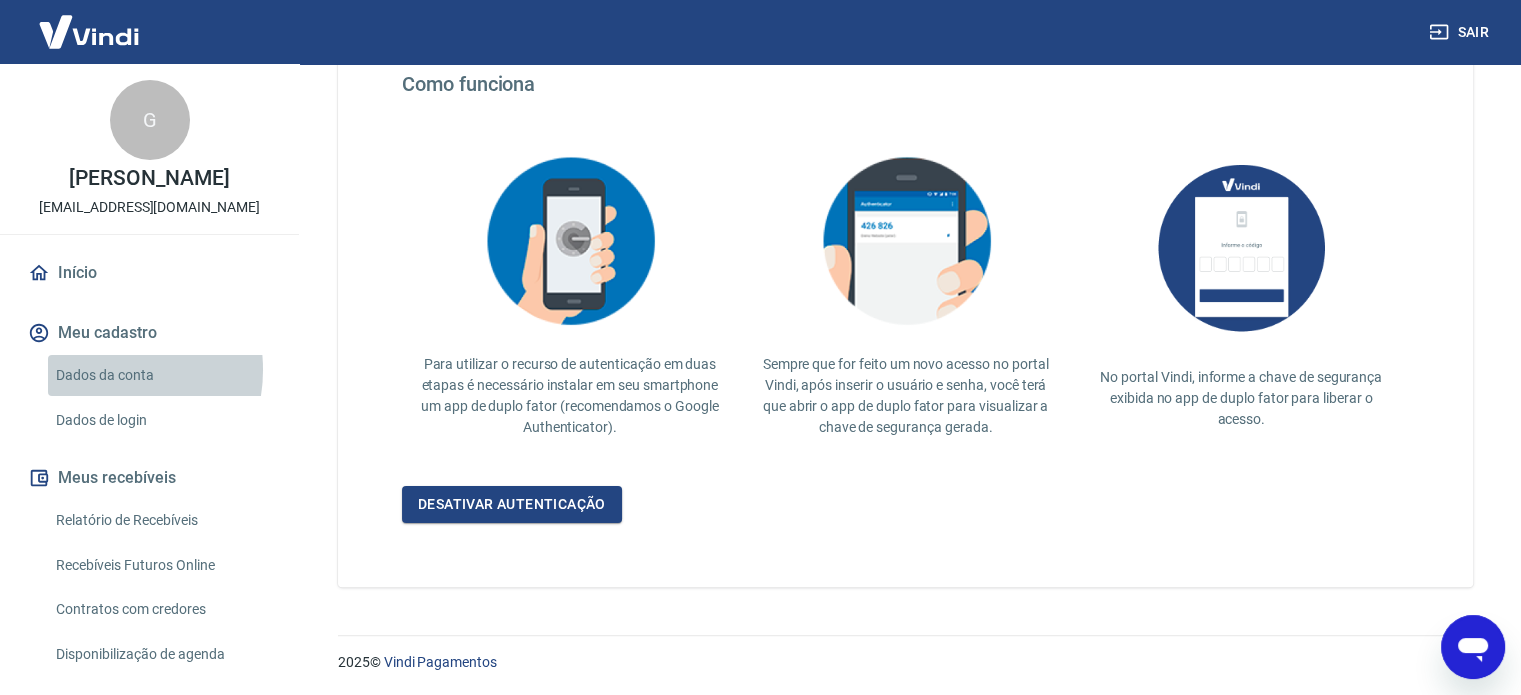 click on "Dados da conta" at bounding box center [161, 375] 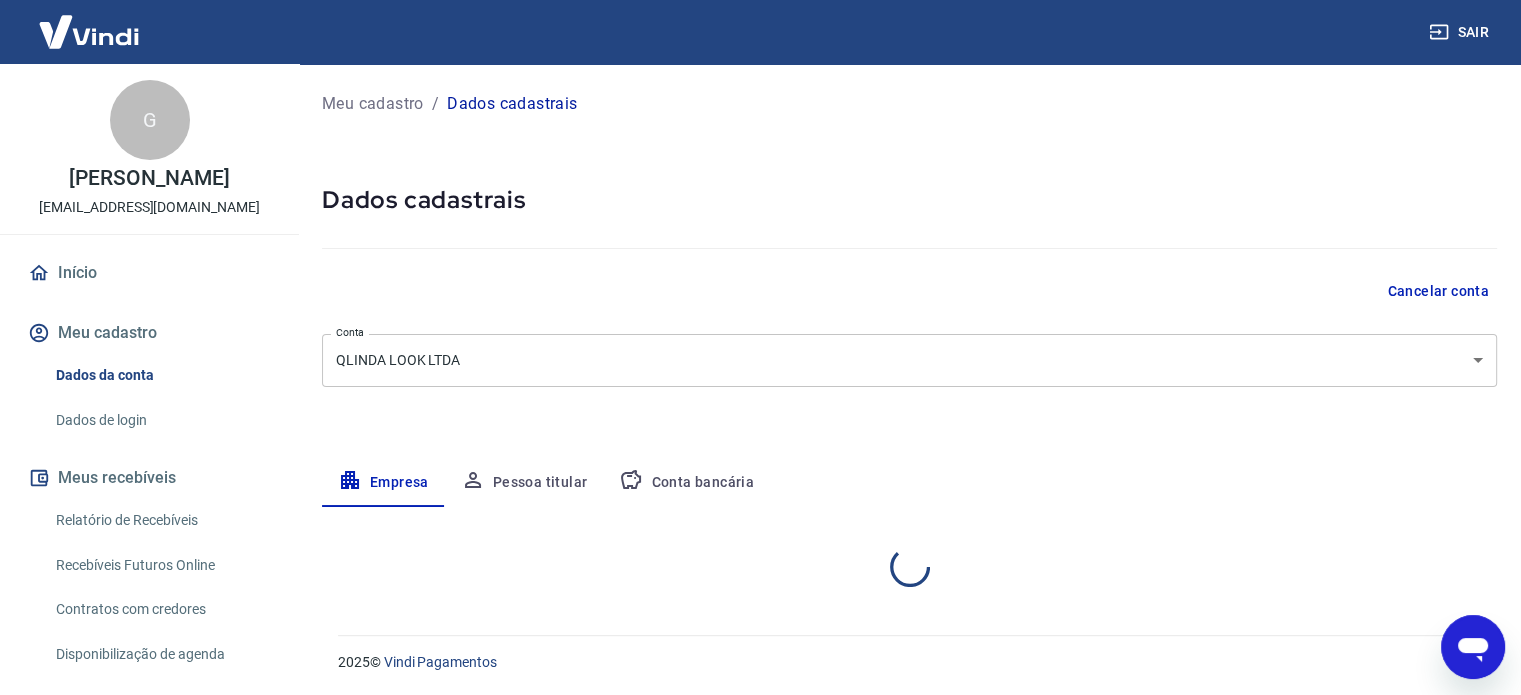 select on "SP" 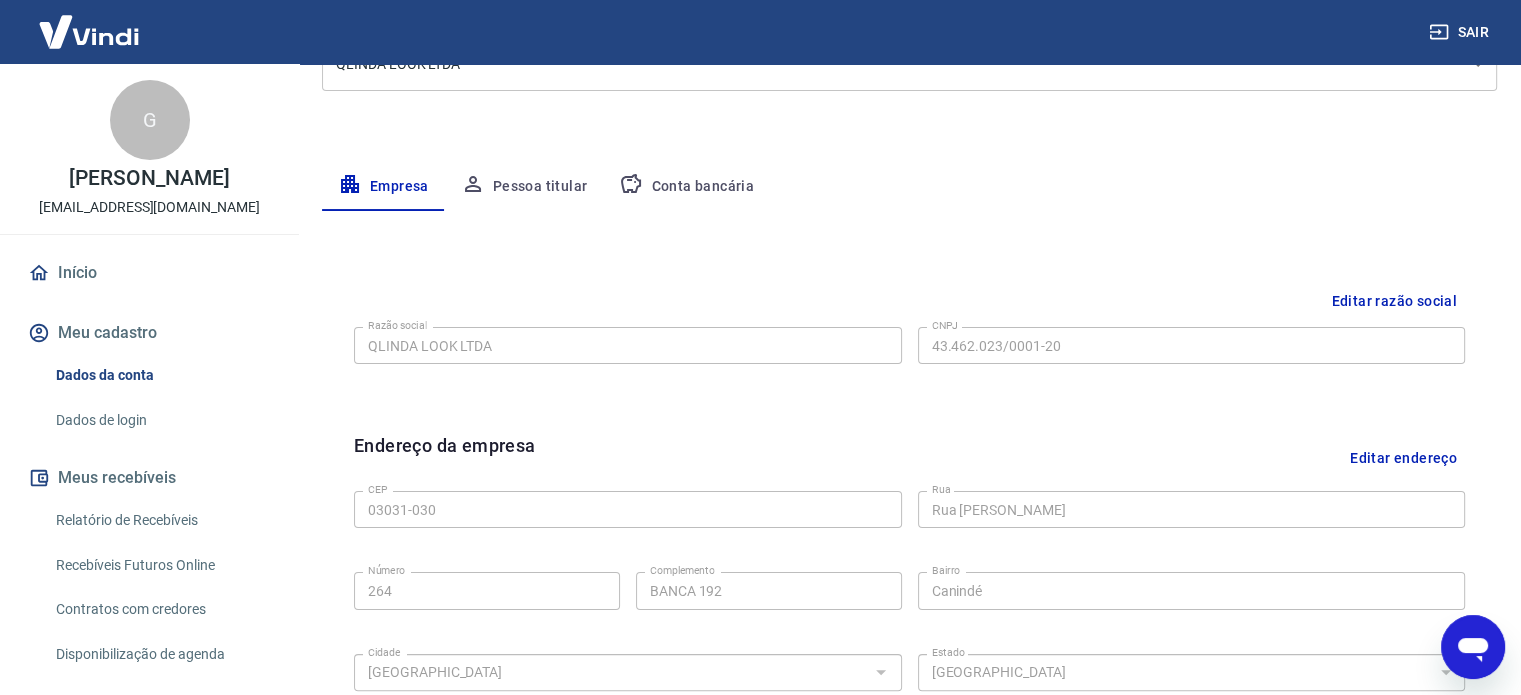 scroll, scrollTop: 300, scrollLeft: 0, axis: vertical 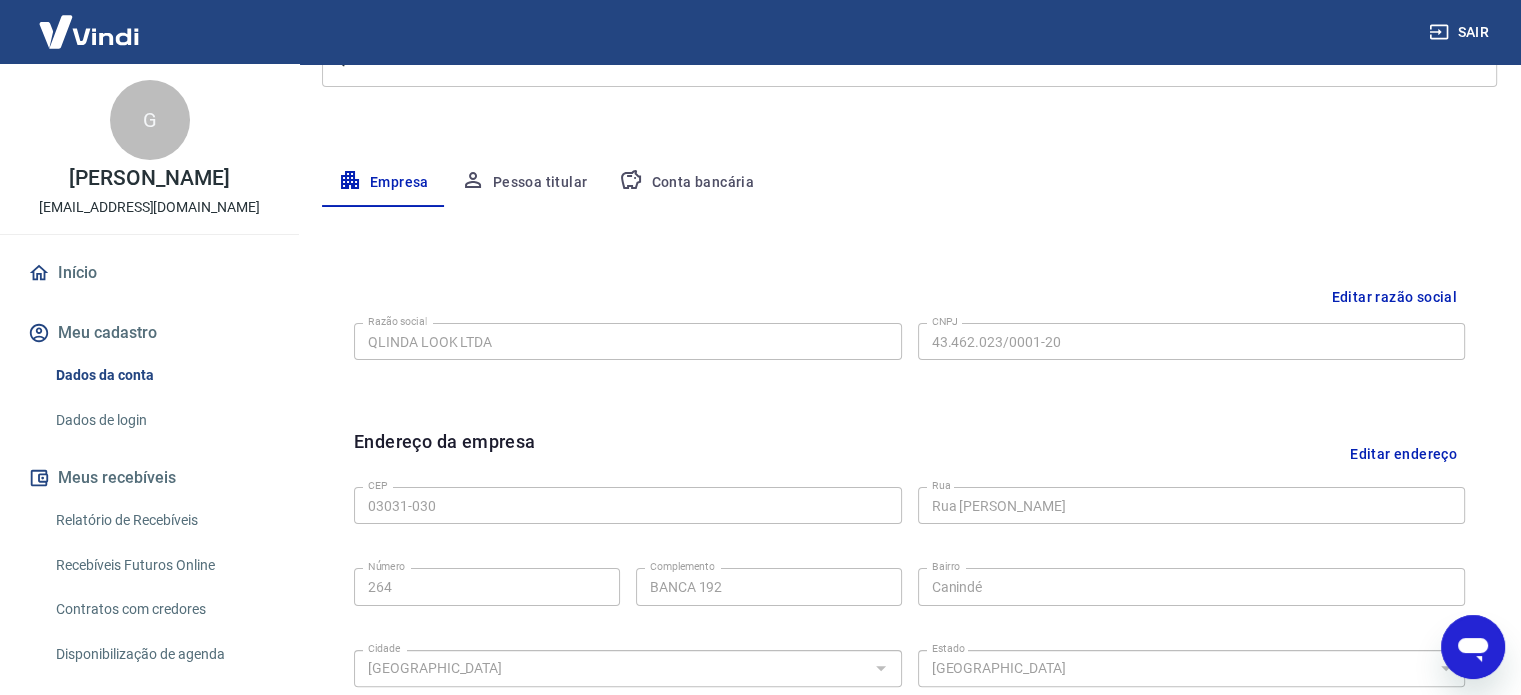 click on "Dados de login" at bounding box center [161, 420] 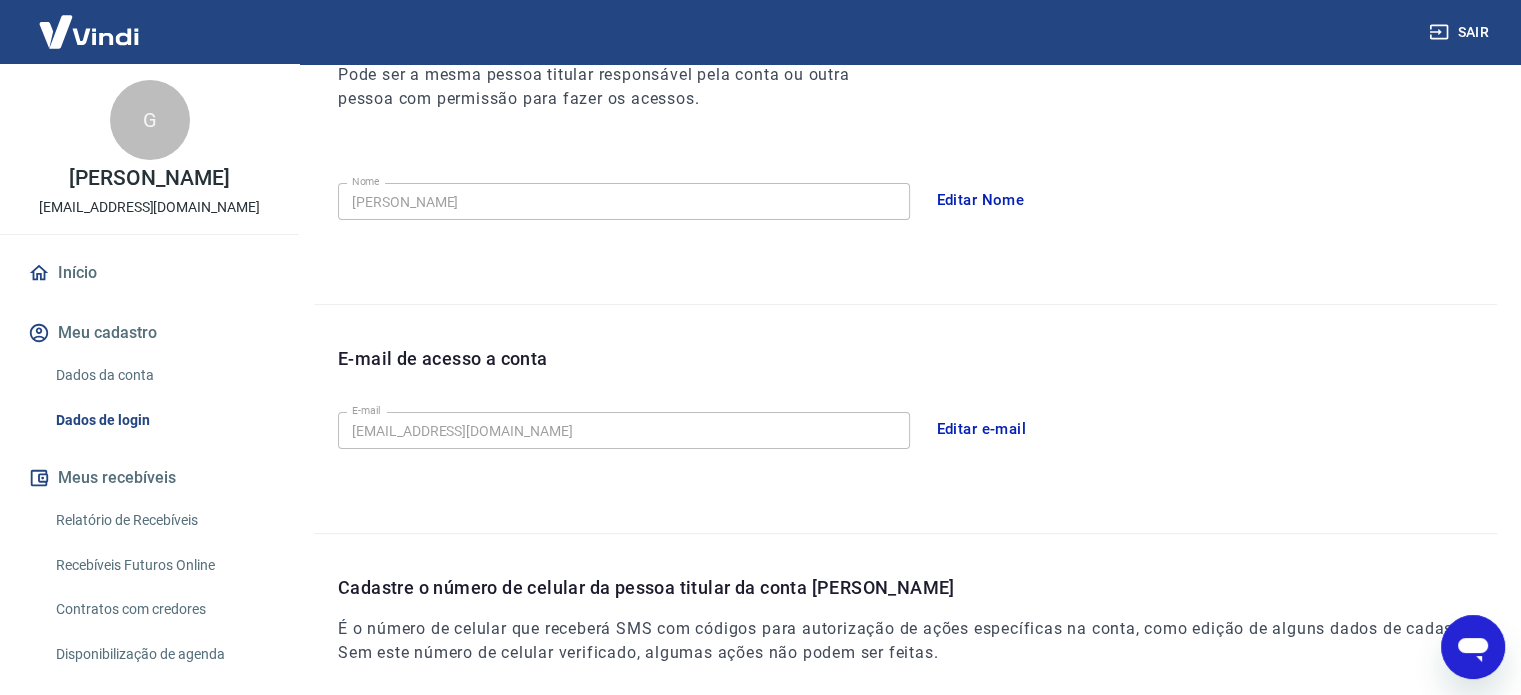 click on "Relatório de Recebíveis" at bounding box center (161, 520) 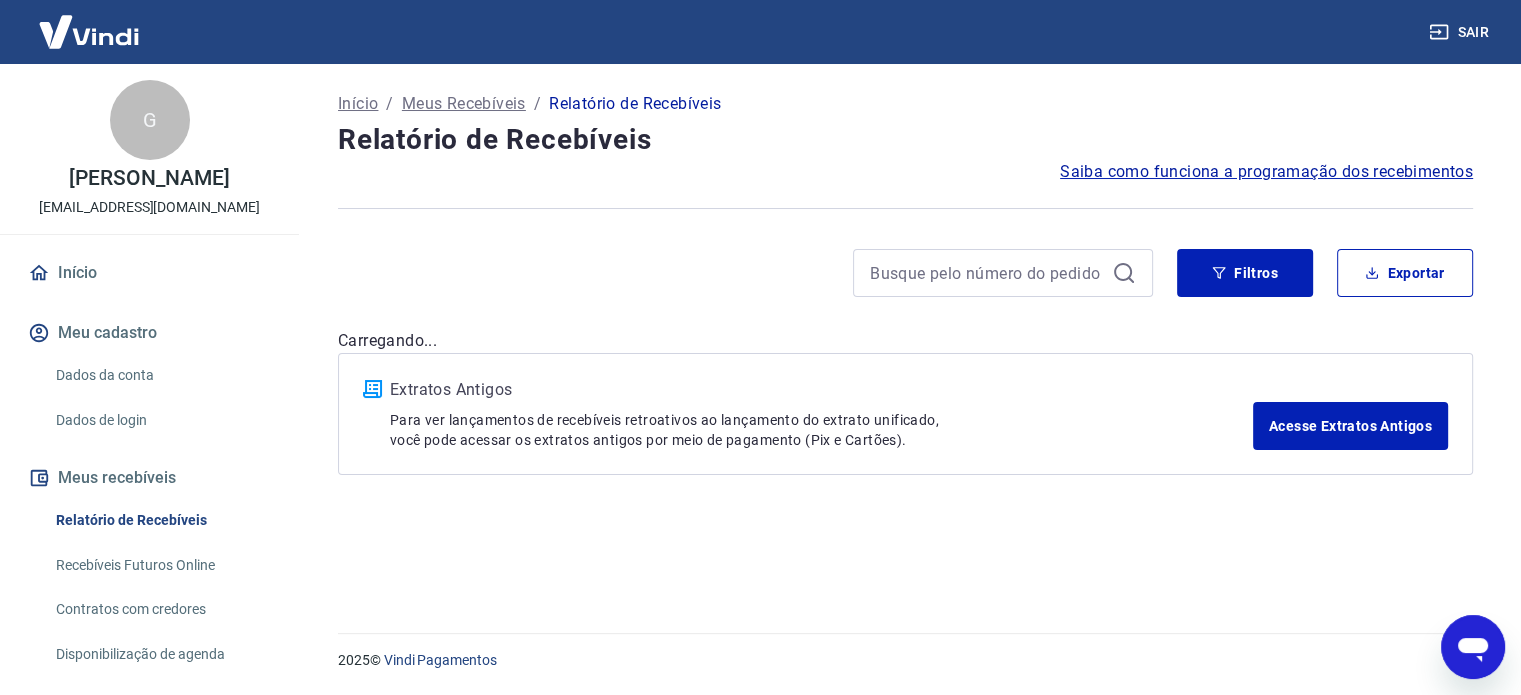 scroll, scrollTop: 0, scrollLeft: 0, axis: both 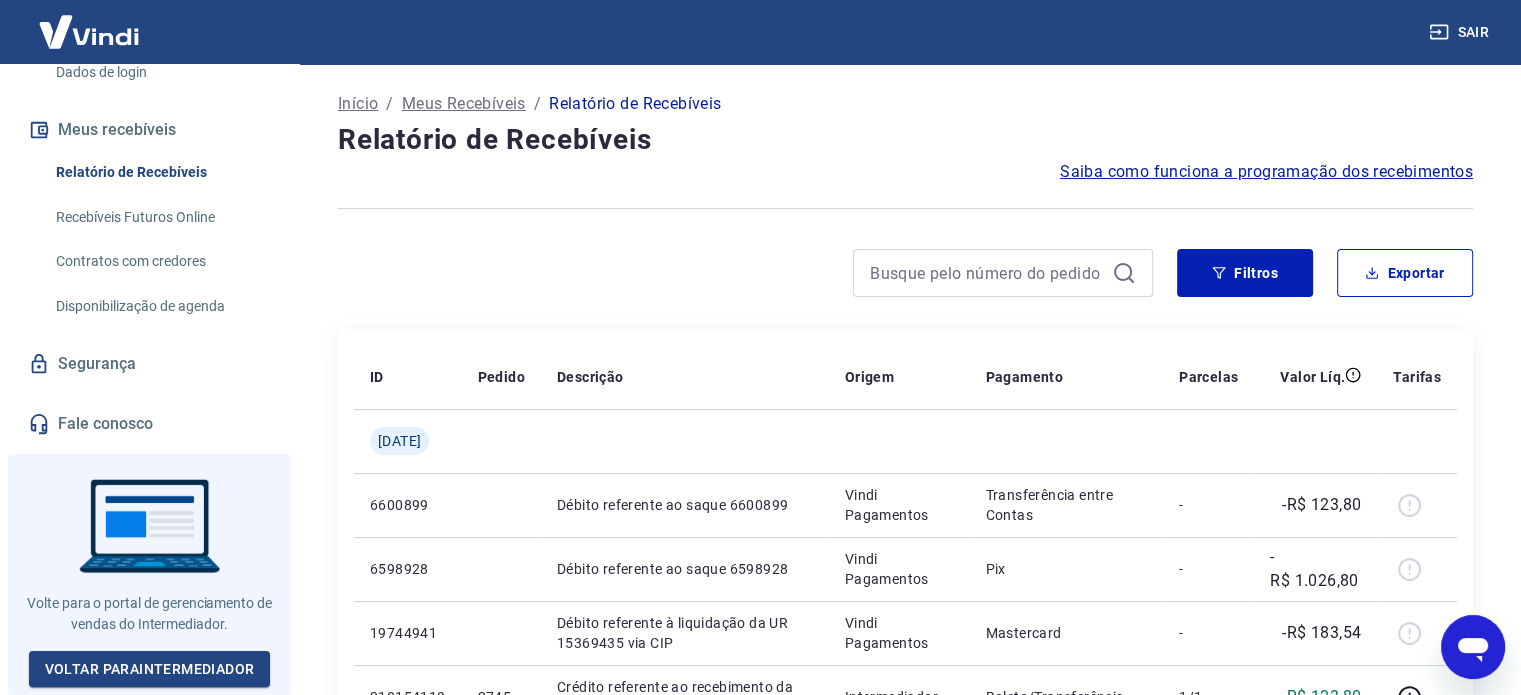 click on "Segurança" at bounding box center (149, 364) 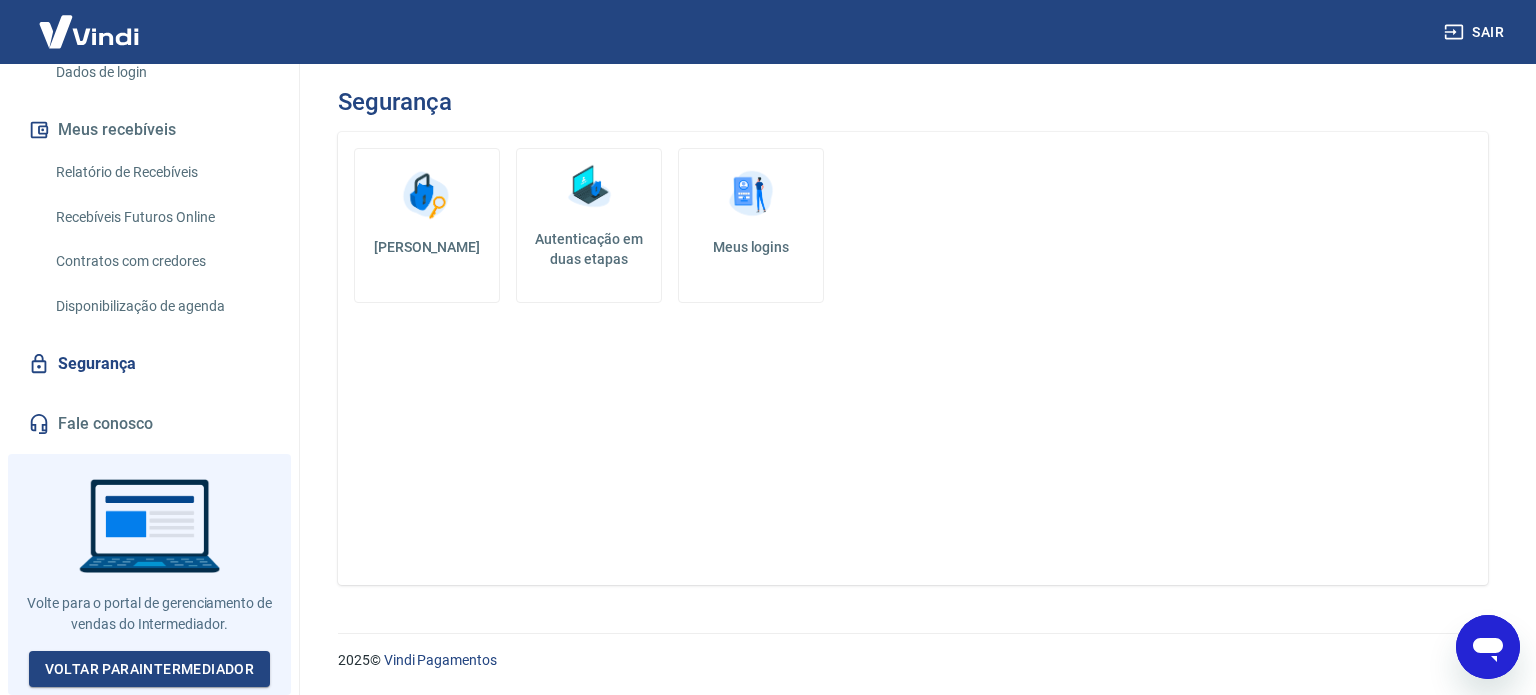 click at bounding box center [589, 187] 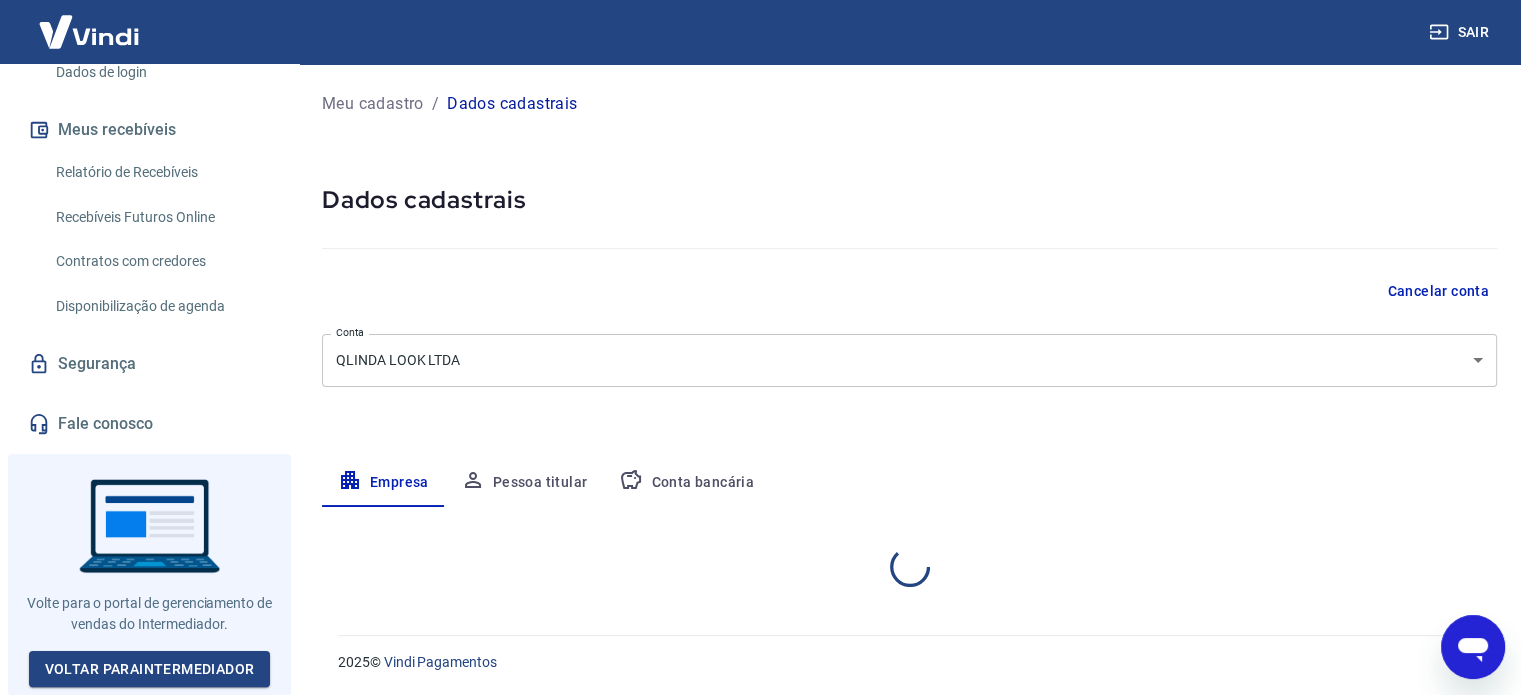select on "SP" 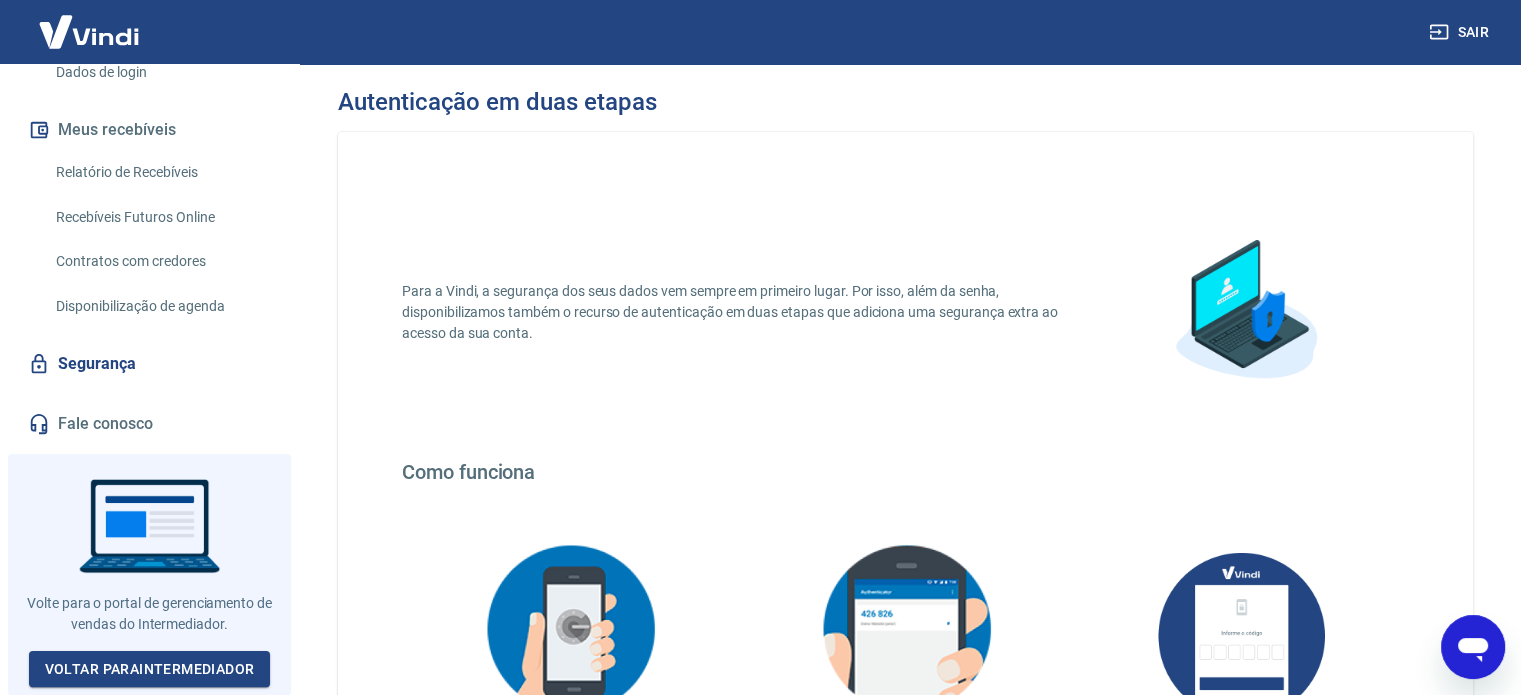scroll, scrollTop: 388, scrollLeft: 0, axis: vertical 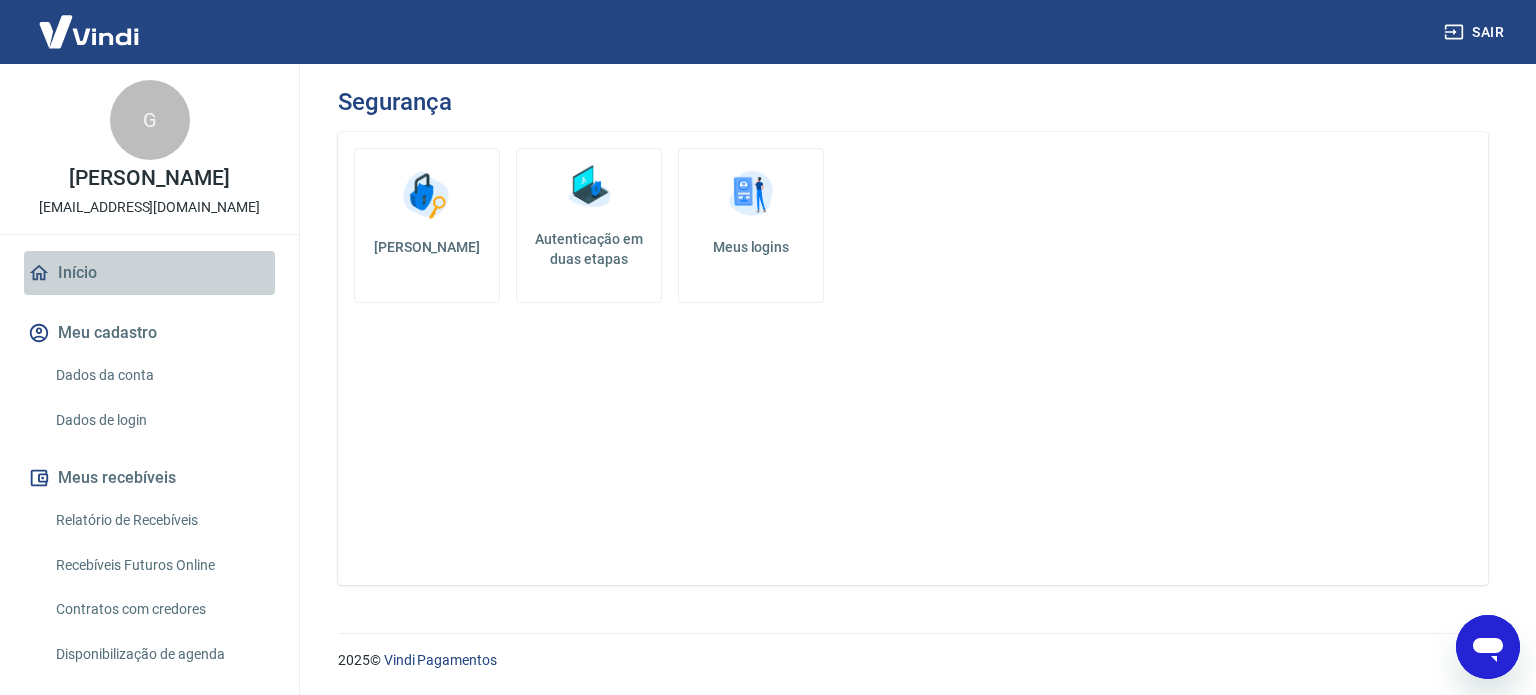 drag, startPoint x: 239, startPoint y: 273, endPoint x: 344, endPoint y: 251, distance: 107.28001 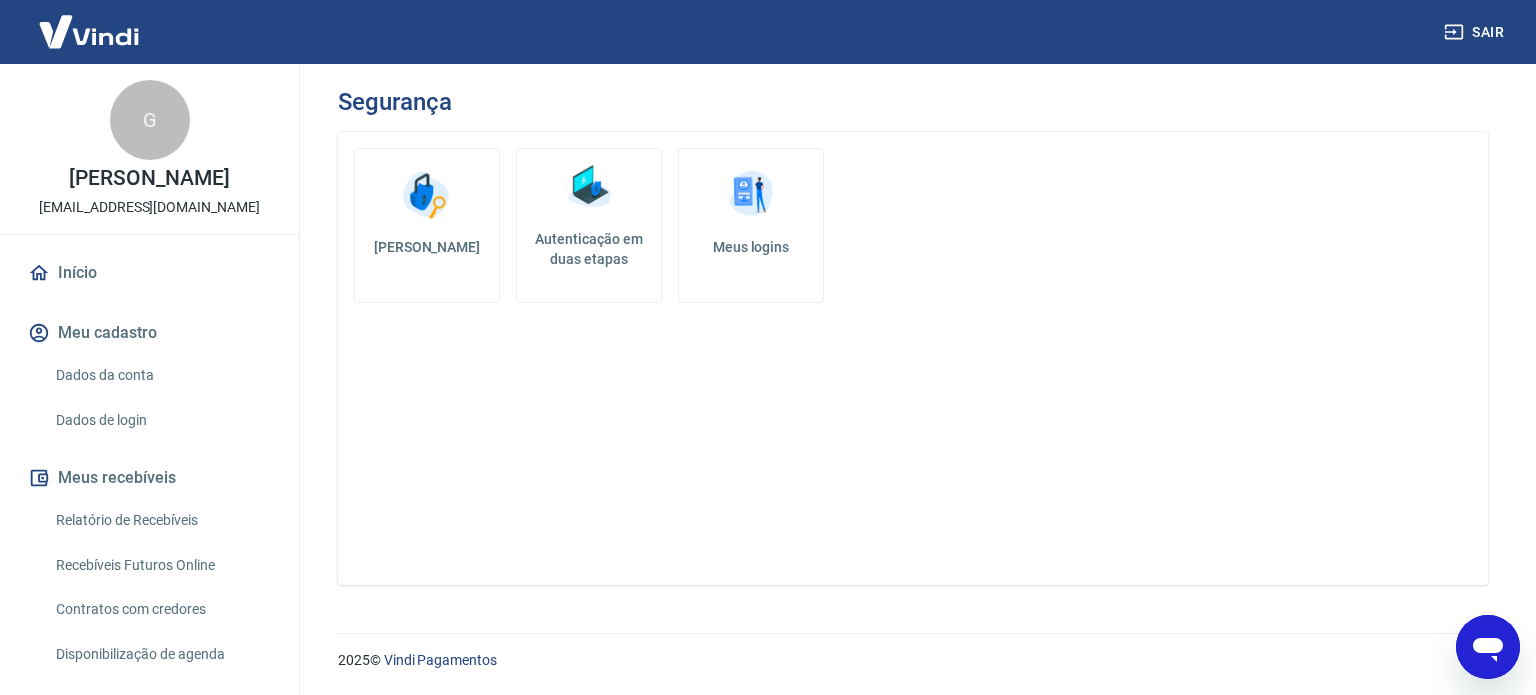 drag, startPoint x: 970, startPoint y: 499, endPoint x: 966, endPoint y: 479, distance: 20.396078 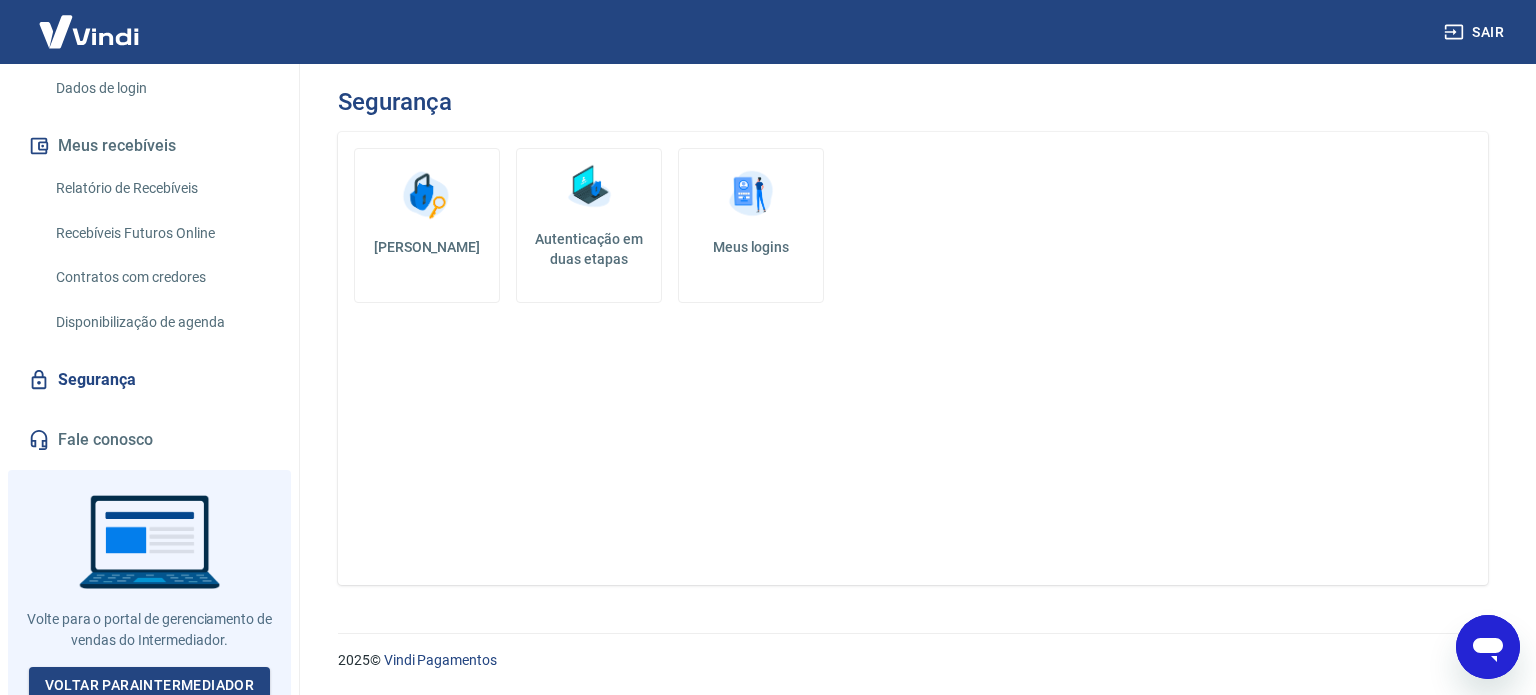 scroll, scrollTop: 361, scrollLeft: 0, axis: vertical 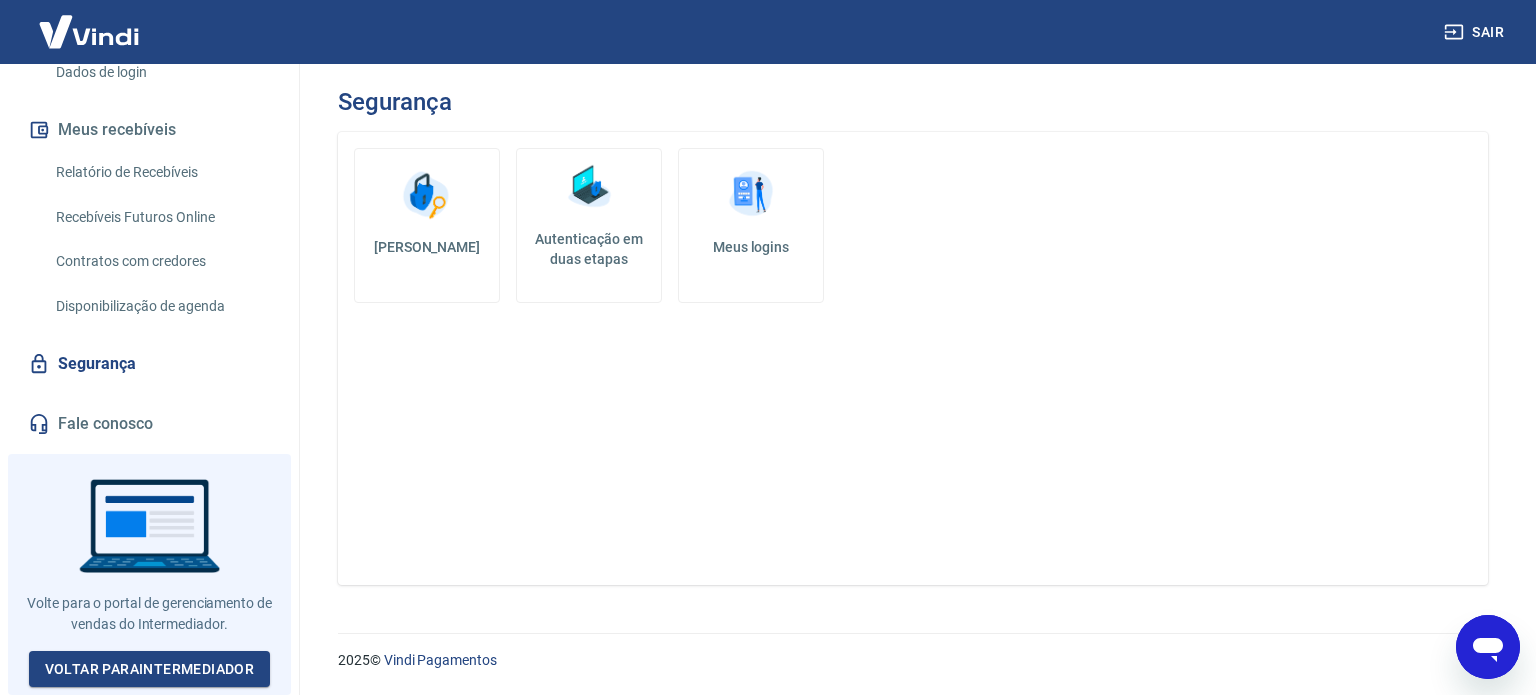 click on "Recebíveis Futuros Online" at bounding box center (161, 217) 